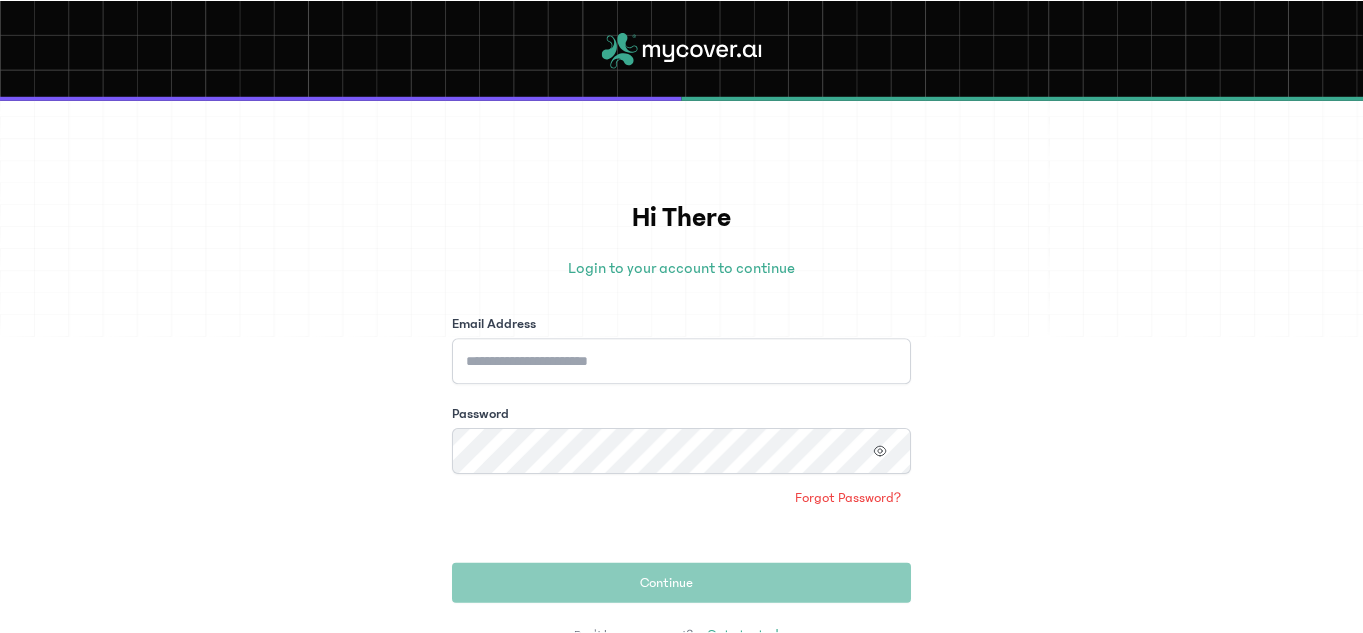 scroll, scrollTop: 0, scrollLeft: 0, axis: both 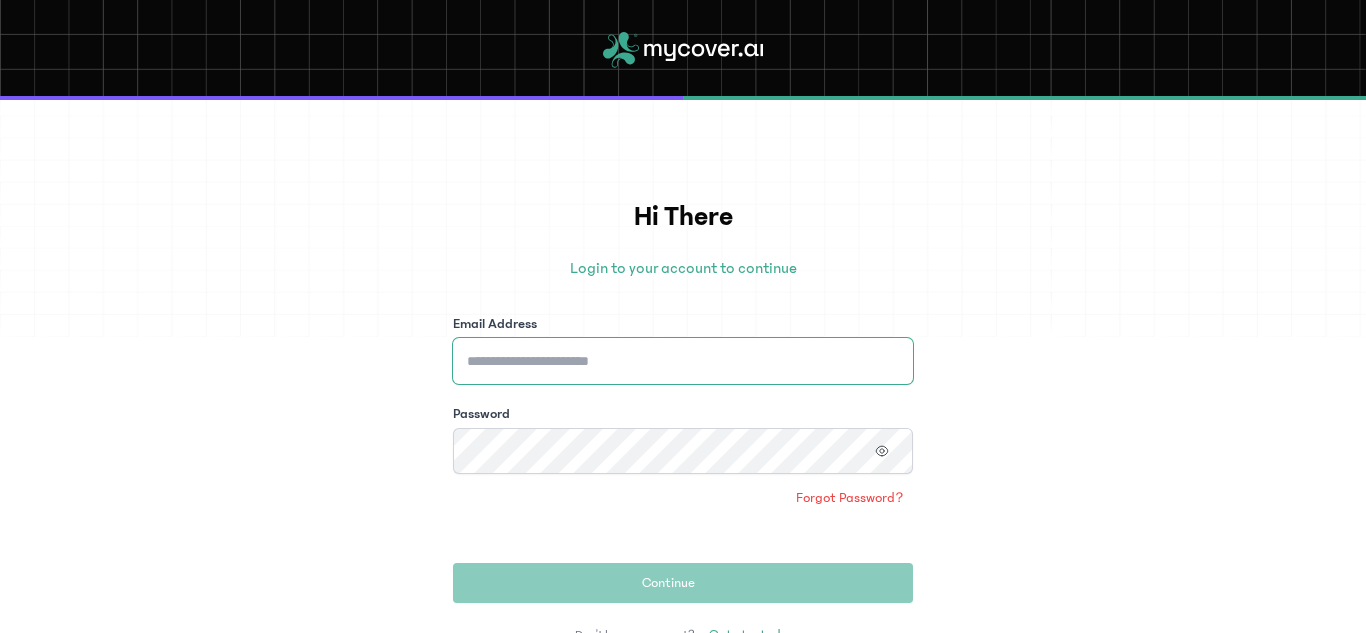 click on "Email Address" at bounding box center (683, 361) 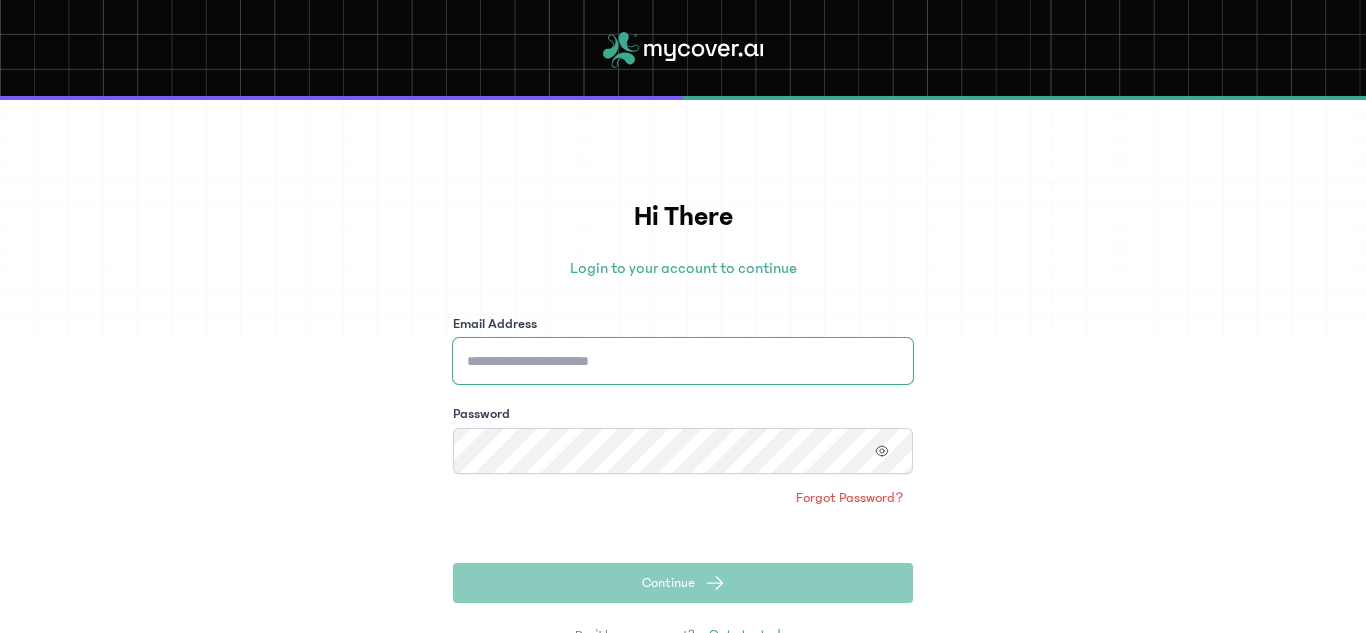 type on "**********" 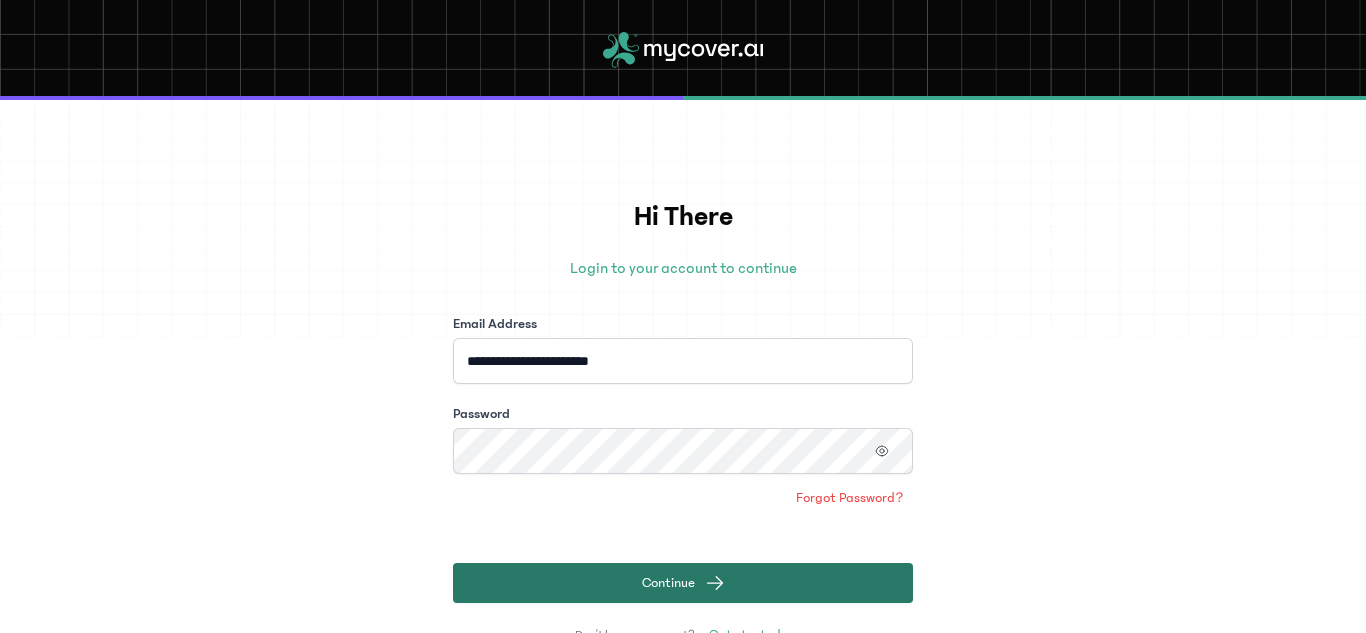 click on "Continue" 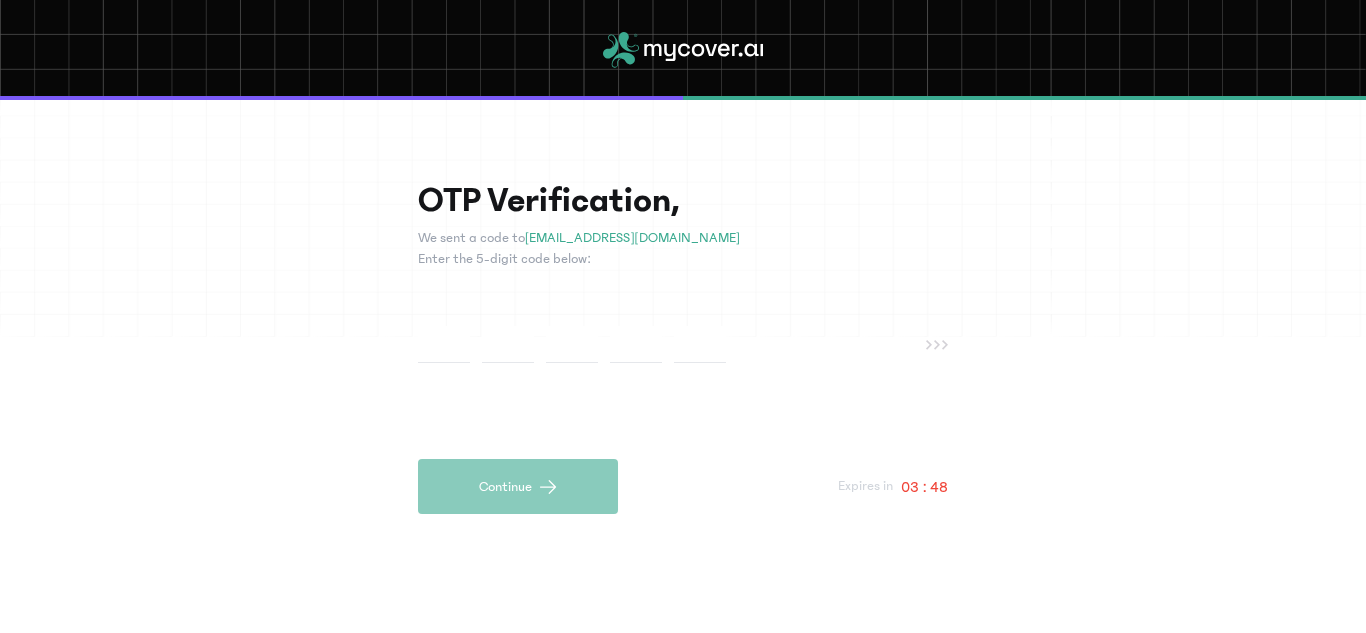type on "*" 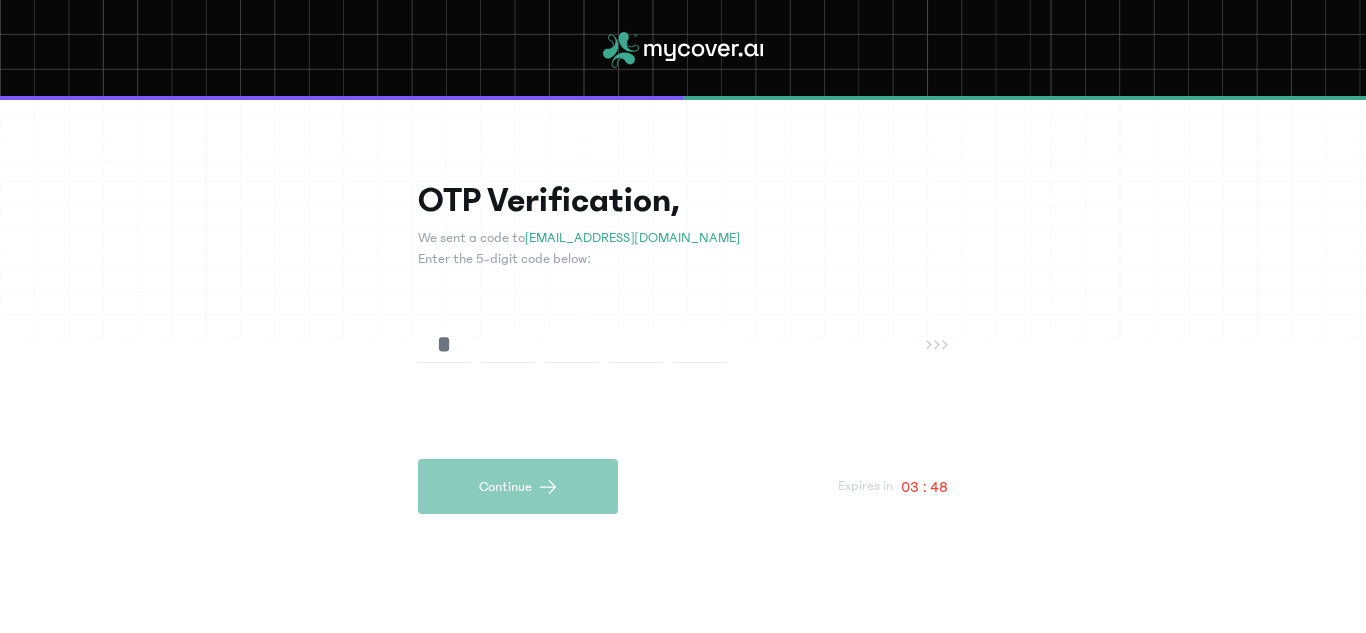 type on "*" 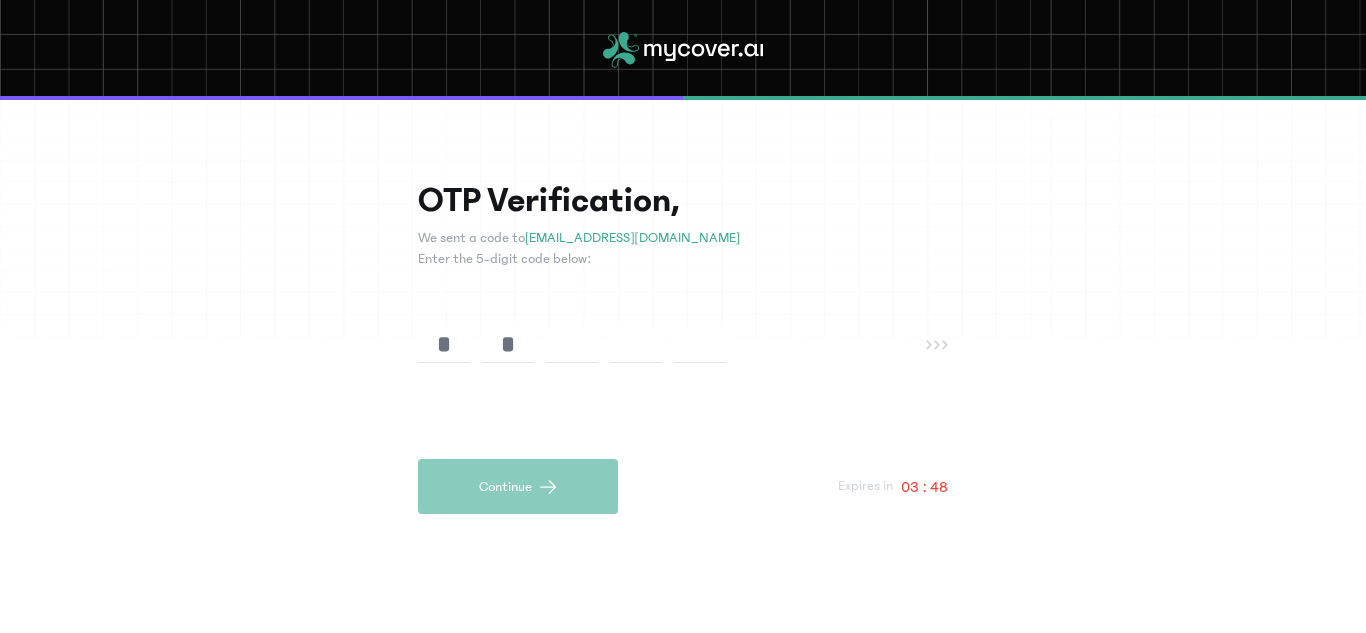 type on "*" 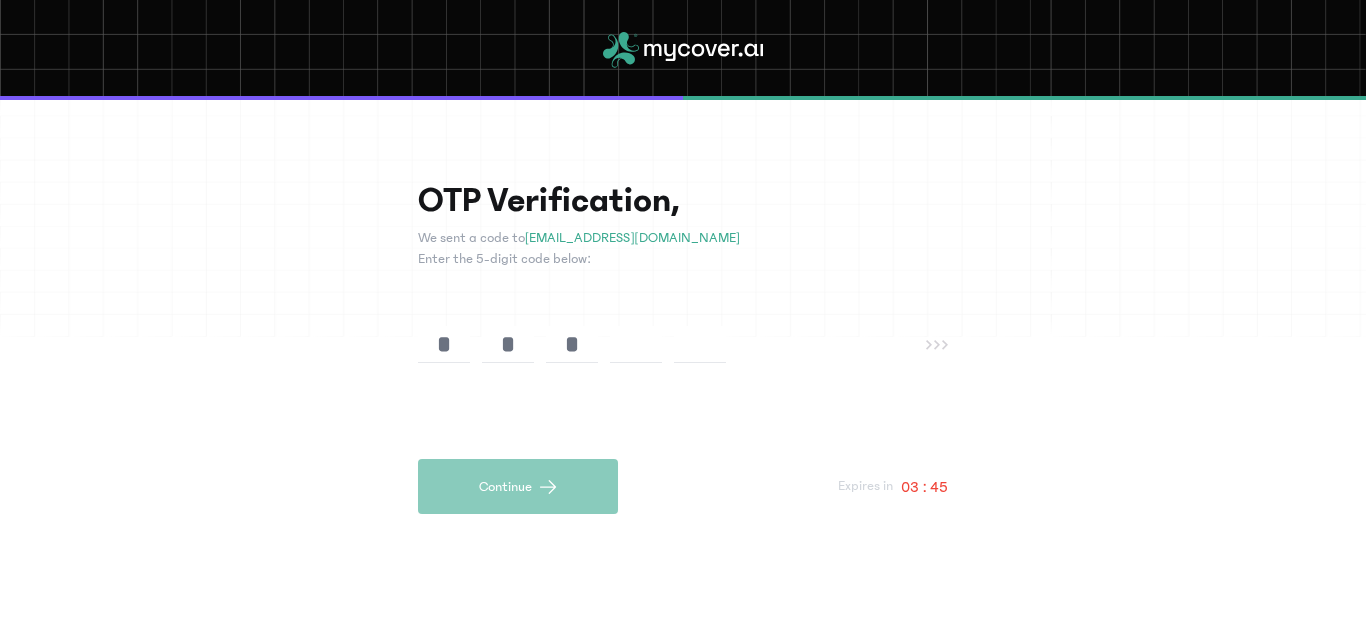 type on "*" 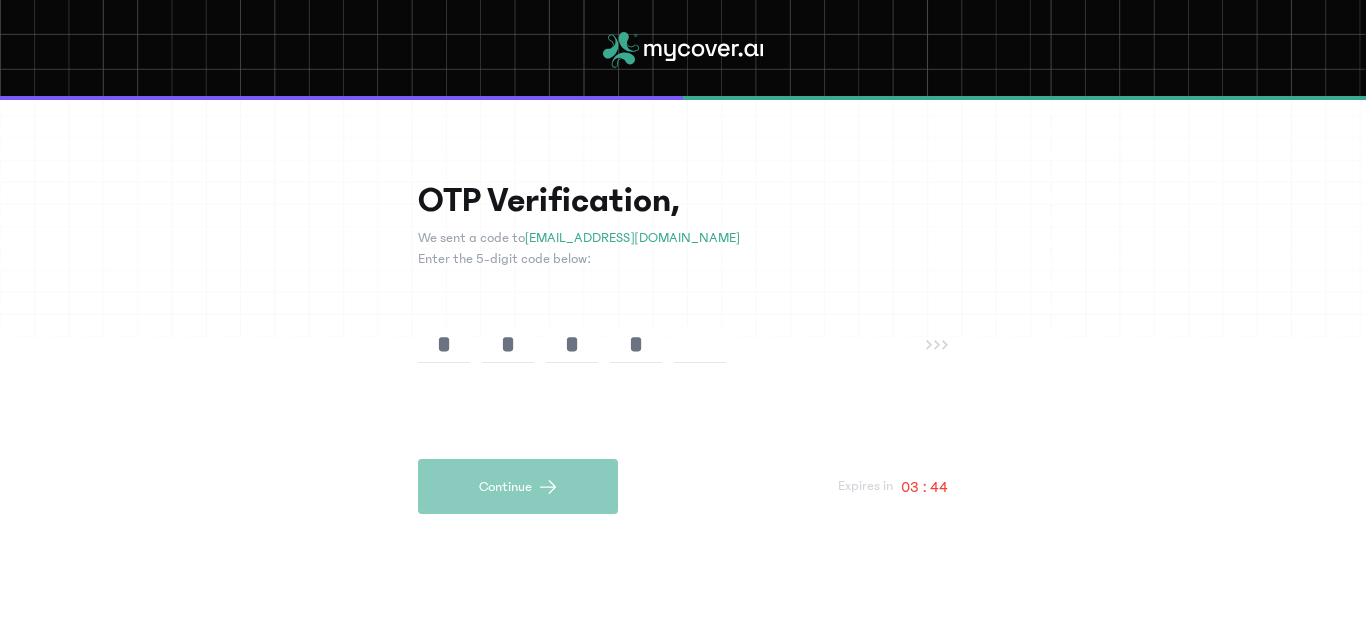 type on "*" 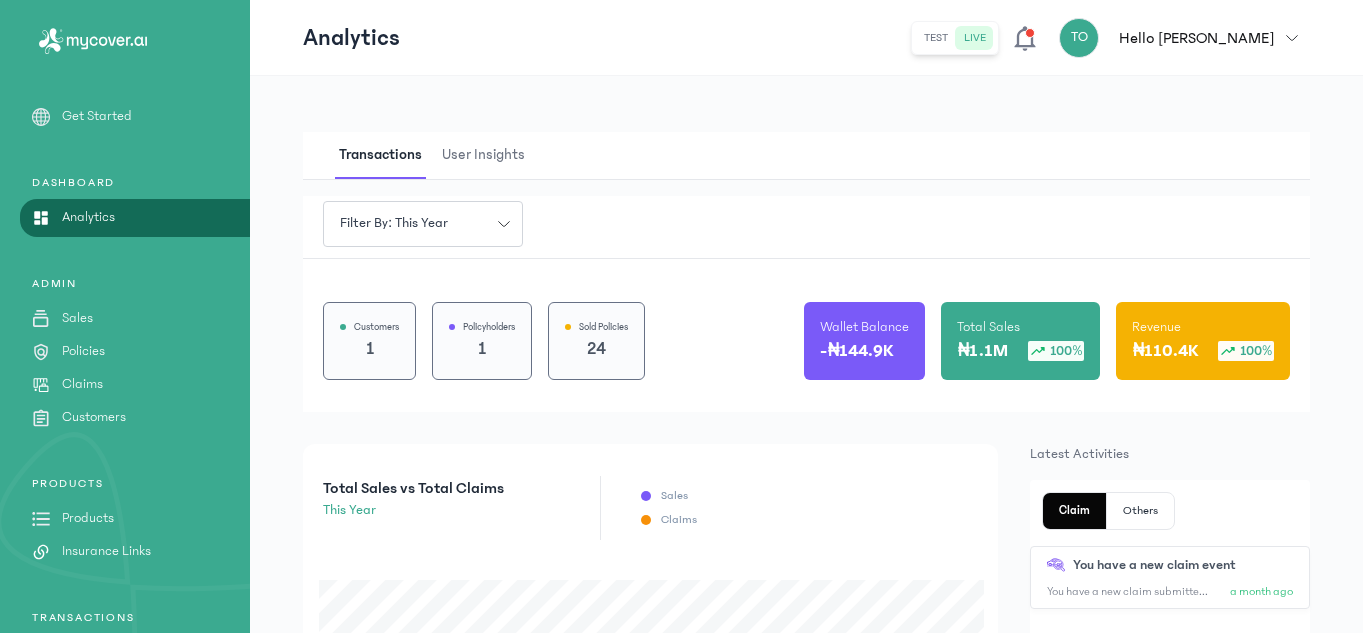 click 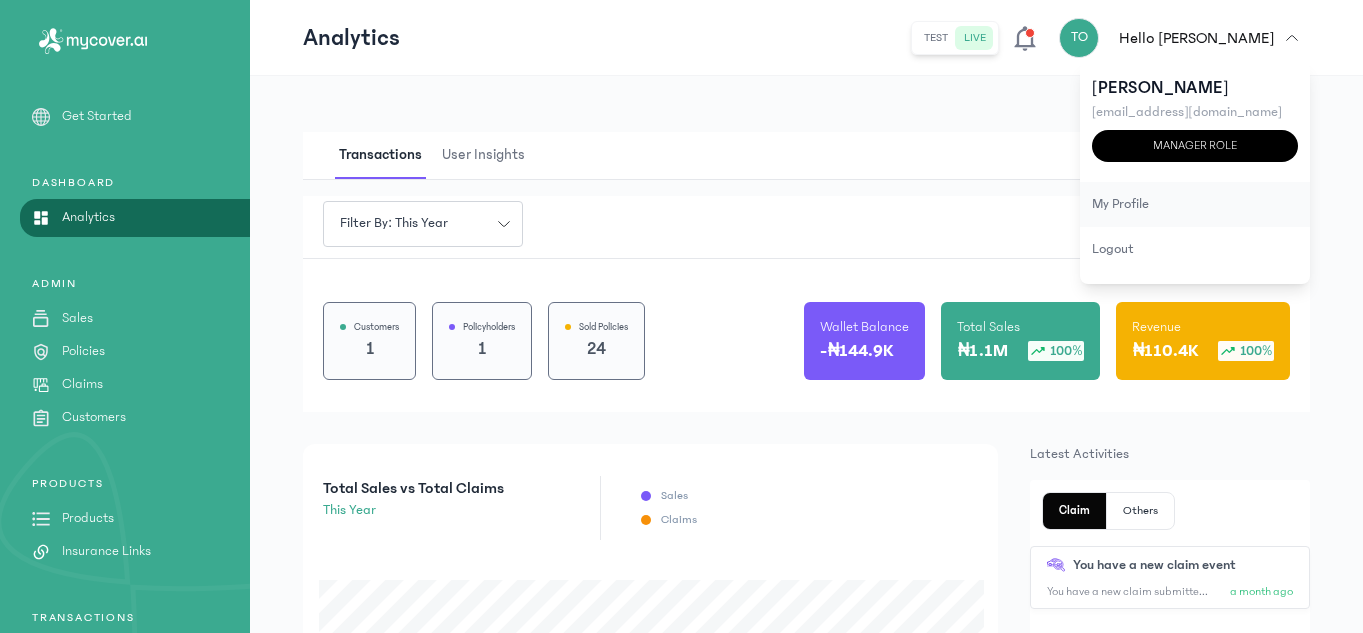 click on "my profile" 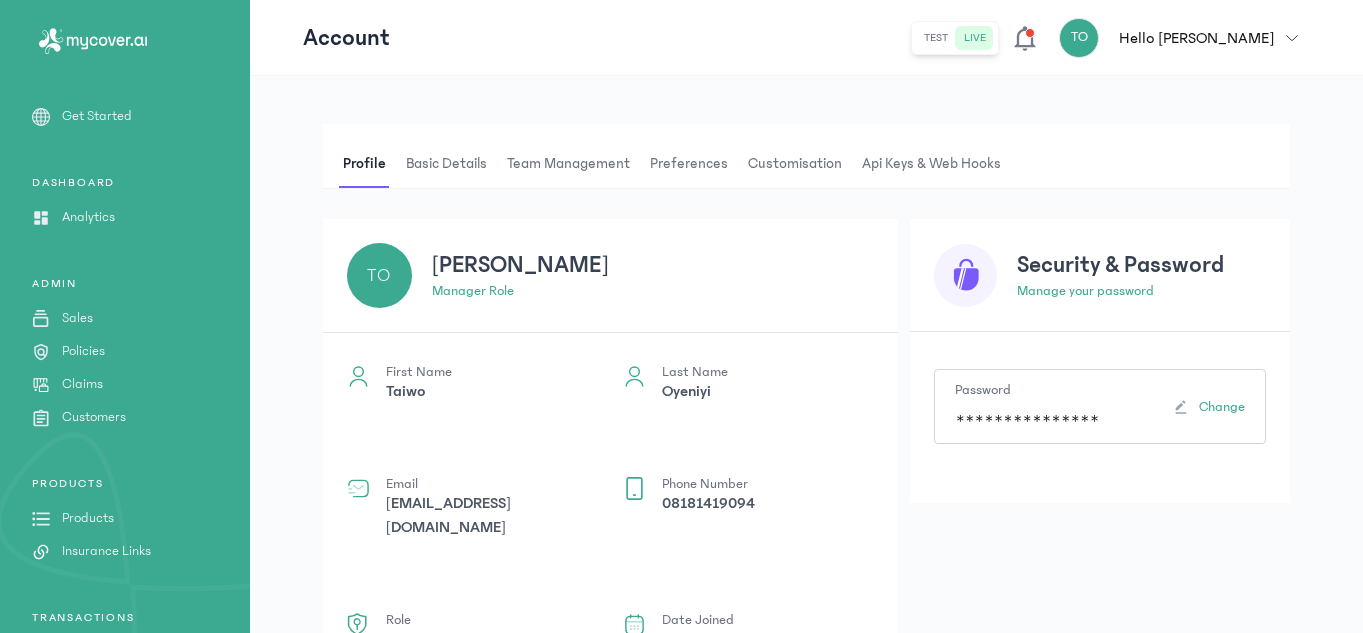 click on "Profile Basic details Team Management Preferences Customisation Api Keys & Web hooks" at bounding box center (806, 156) 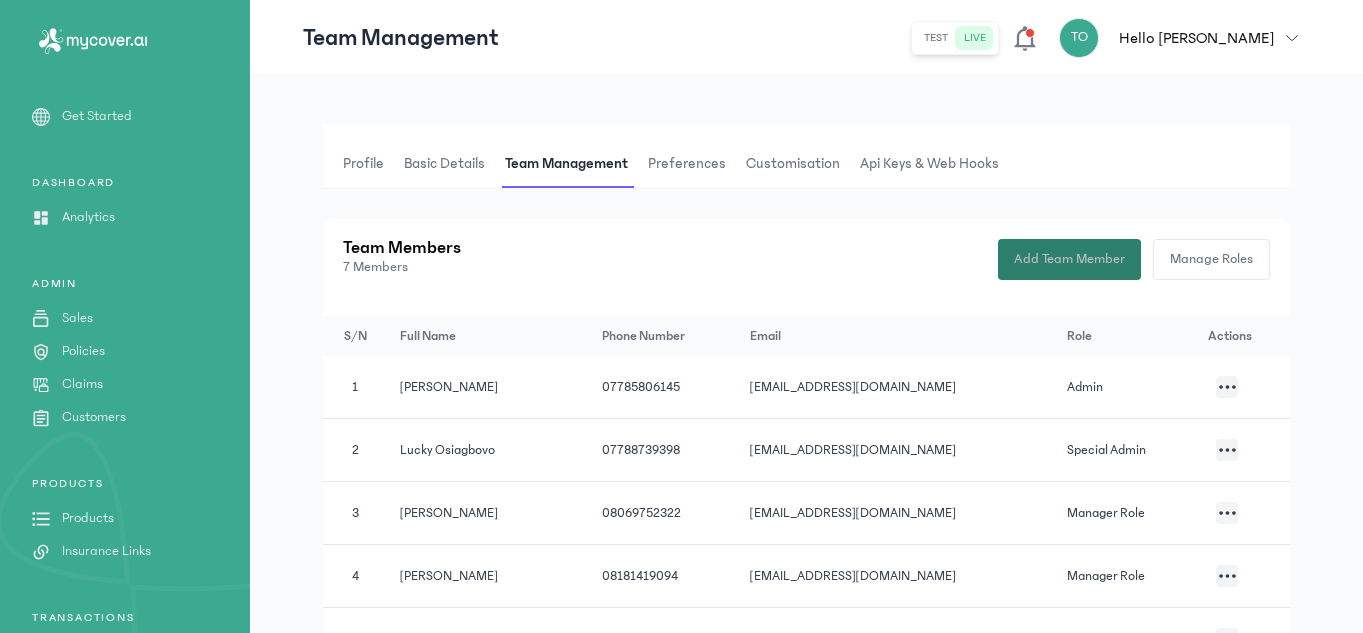 click on "Add Team Member" at bounding box center (1069, 259) 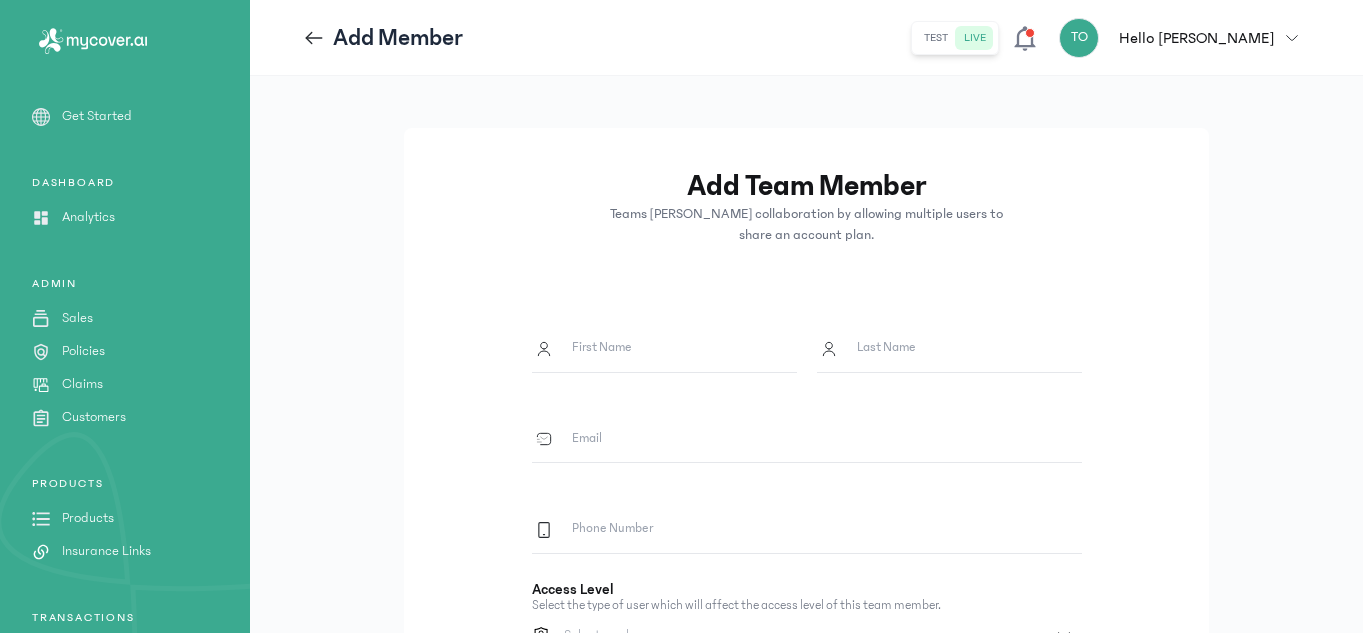 click on "First Name" 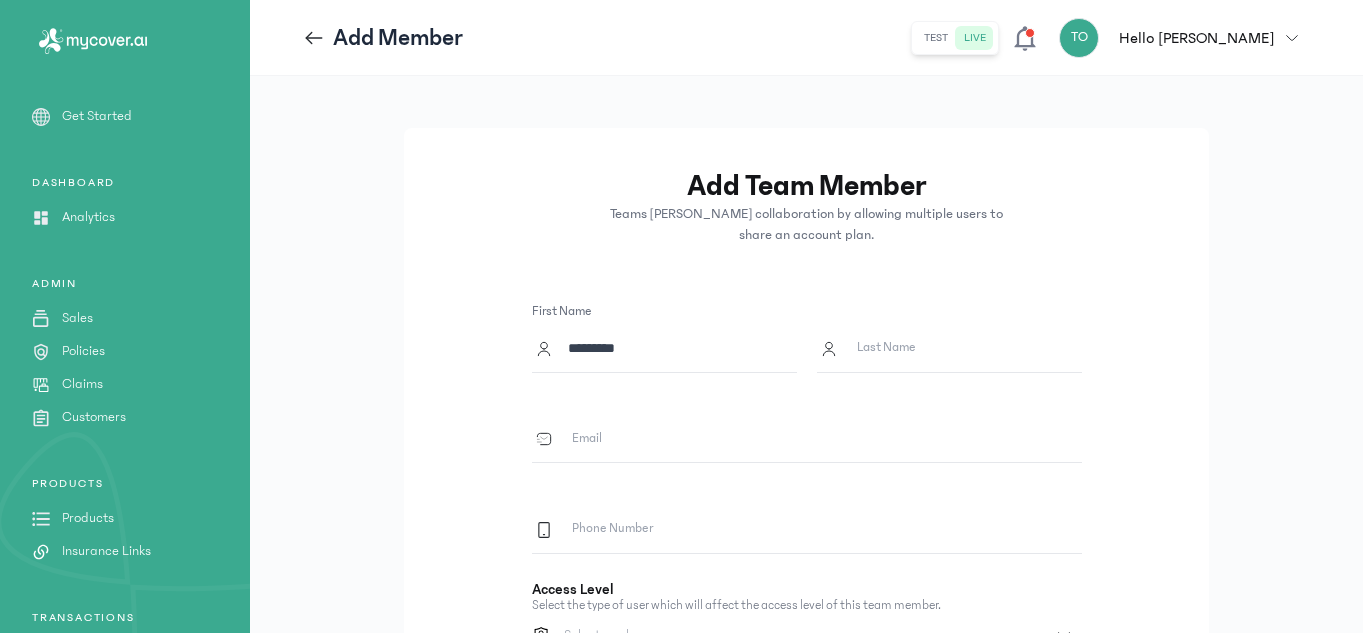 type on "*********" 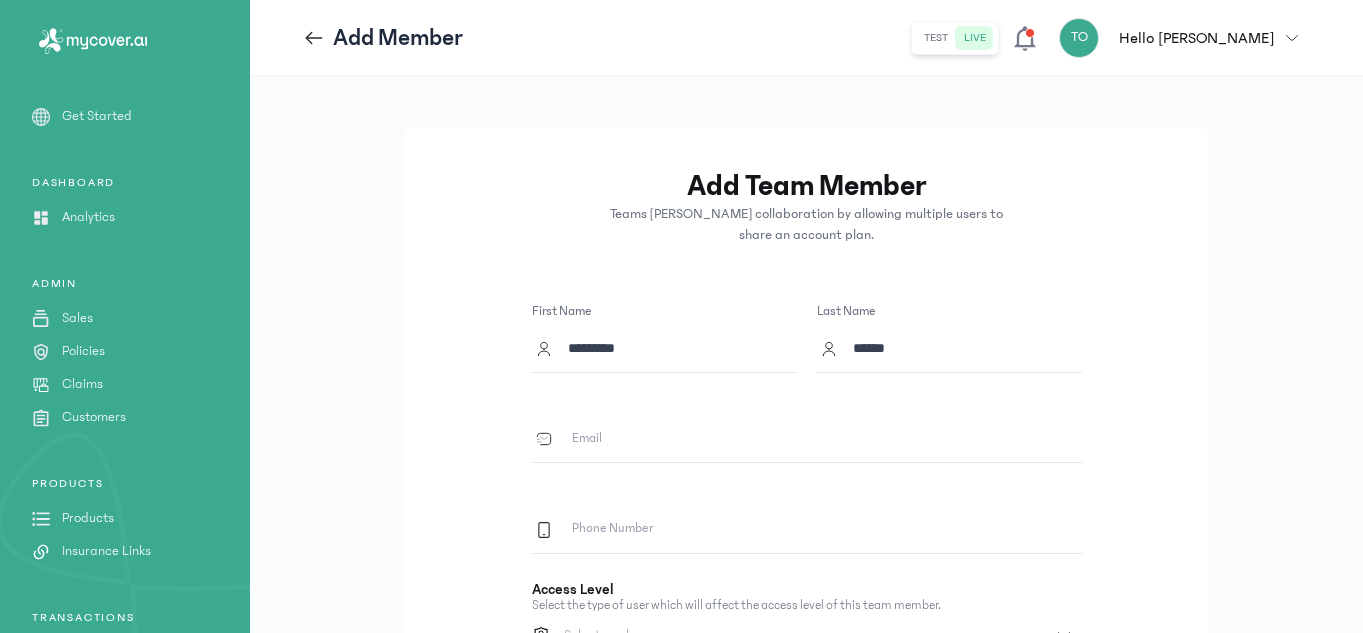 type on "******" 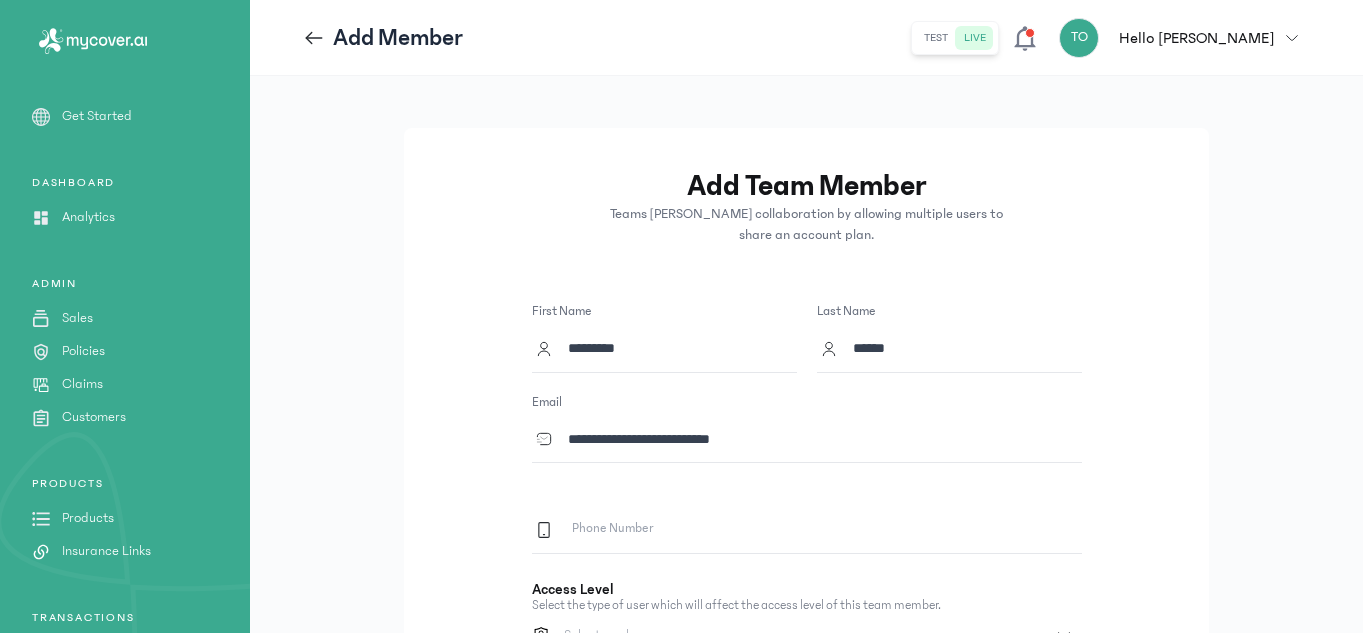 type on "**********" 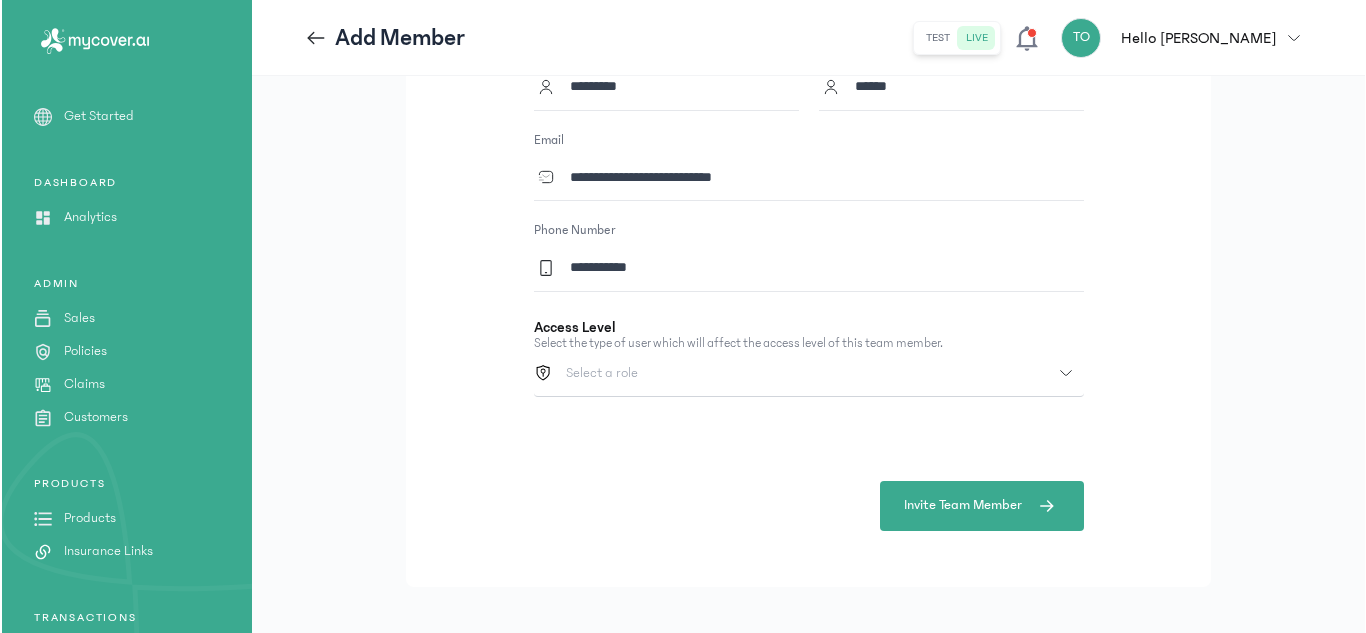 scroll, scrollTop: 280, scrollLeft: 0, axis: vertical 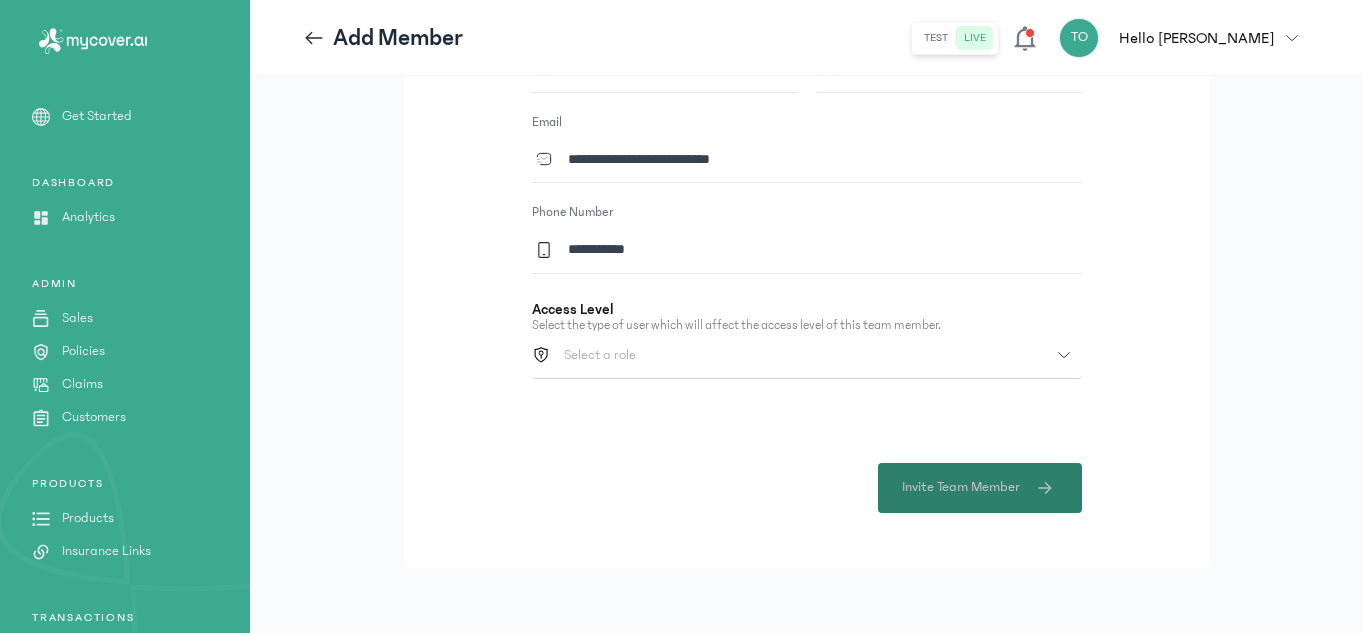 type on "**********" 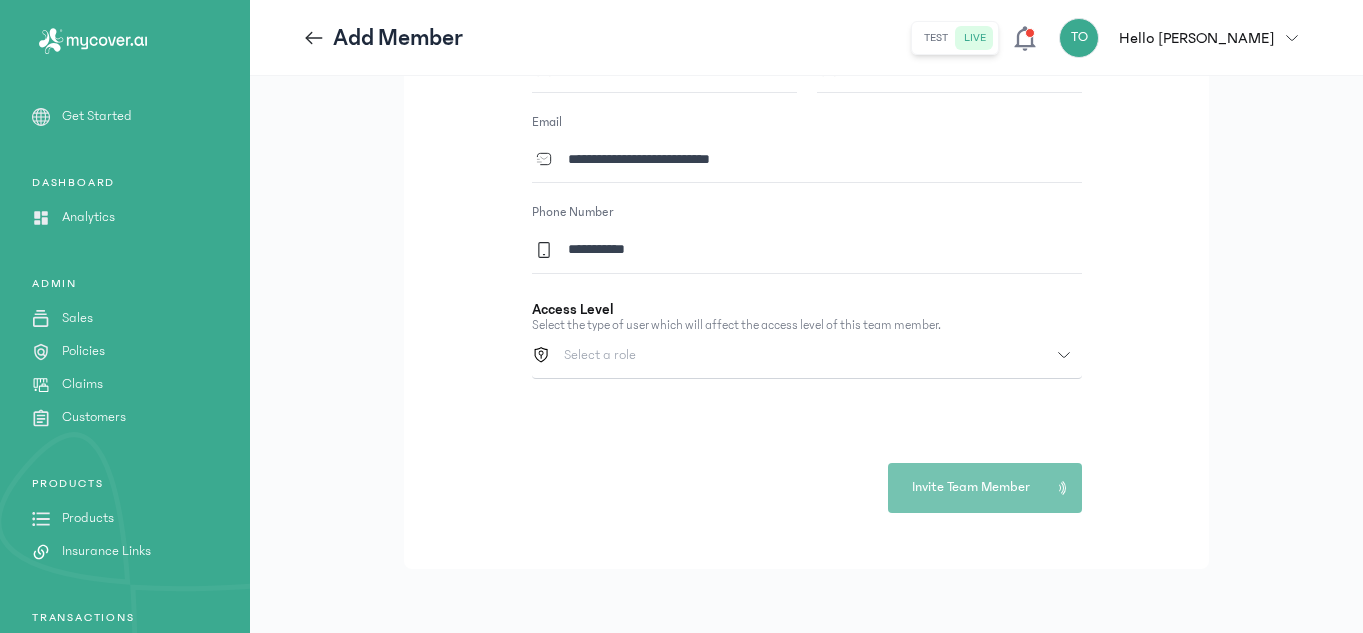 click on "Select a role" 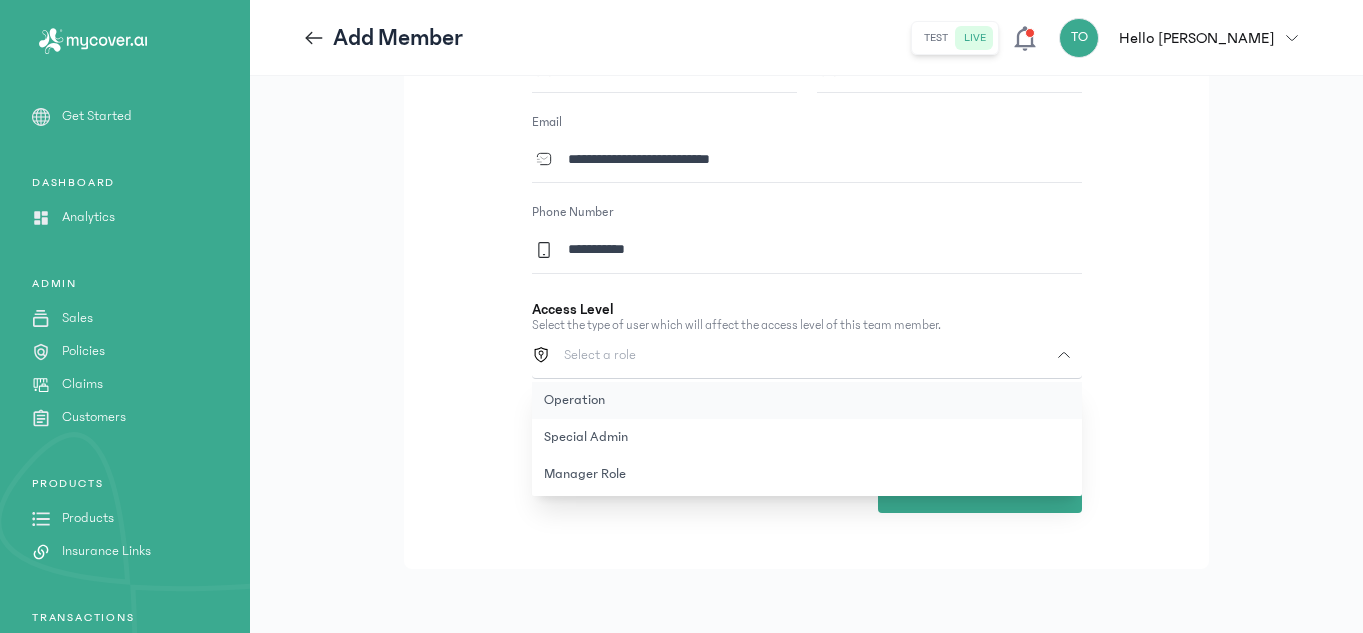 click on "Operation" 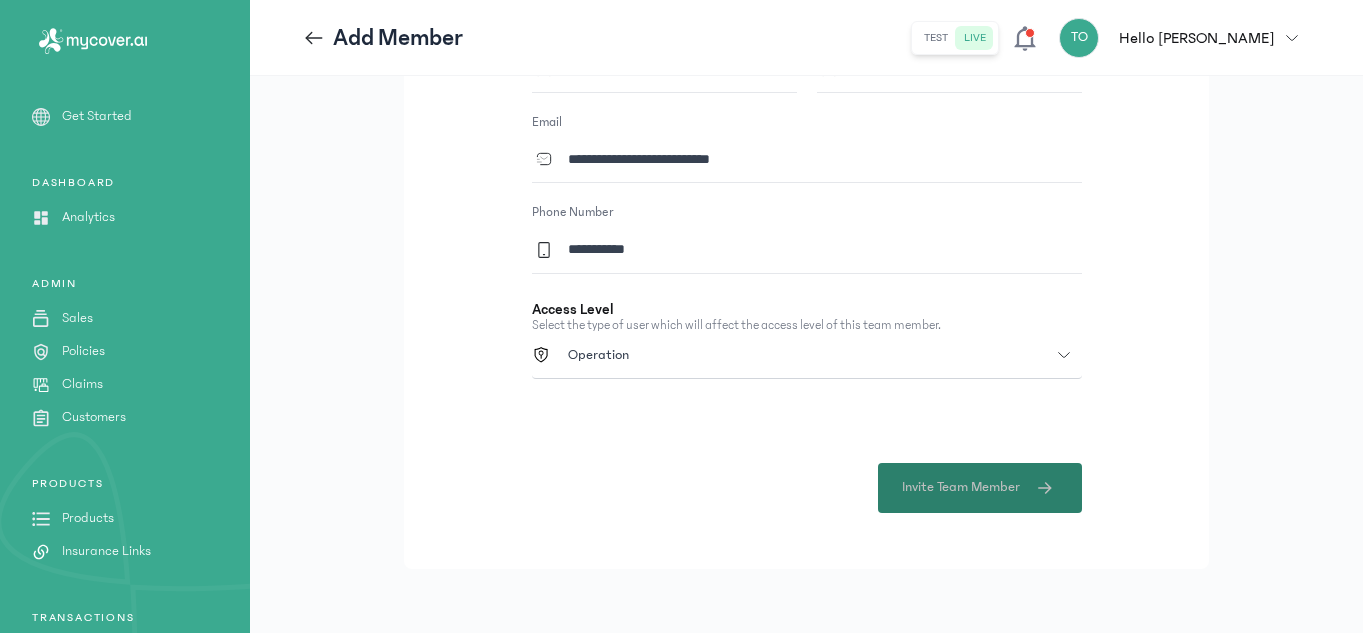 click on "Invite Team Member" at bounding box center (980, 488) 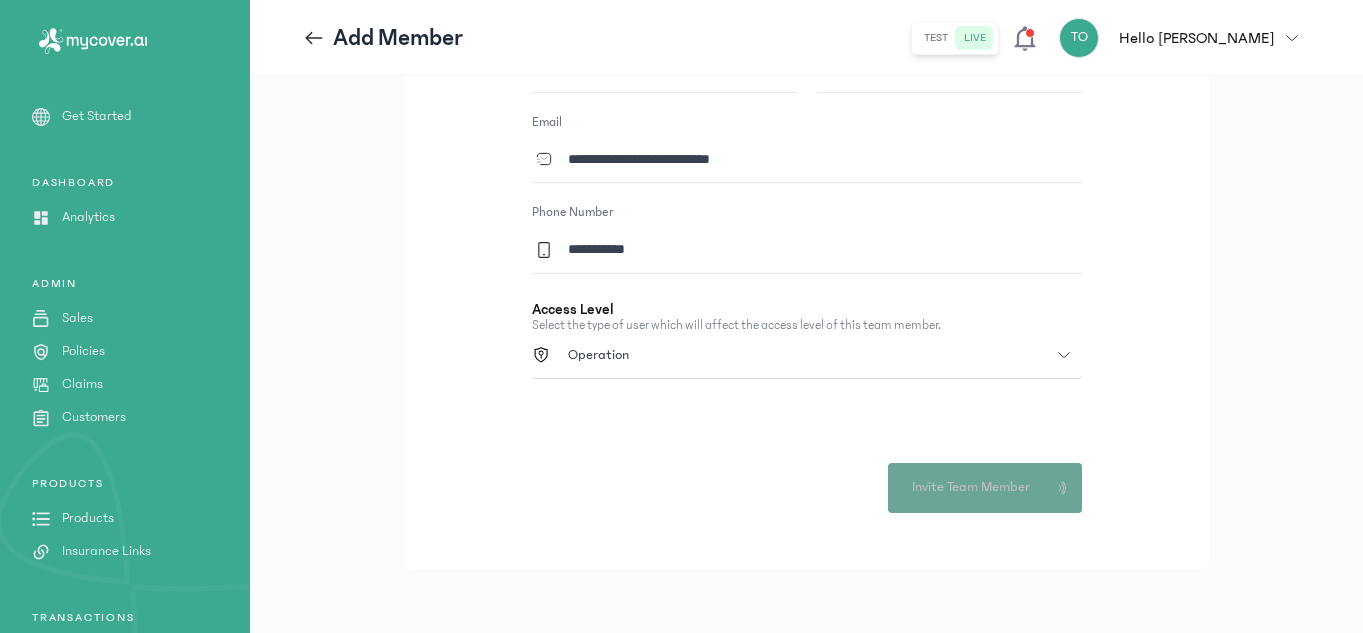 type 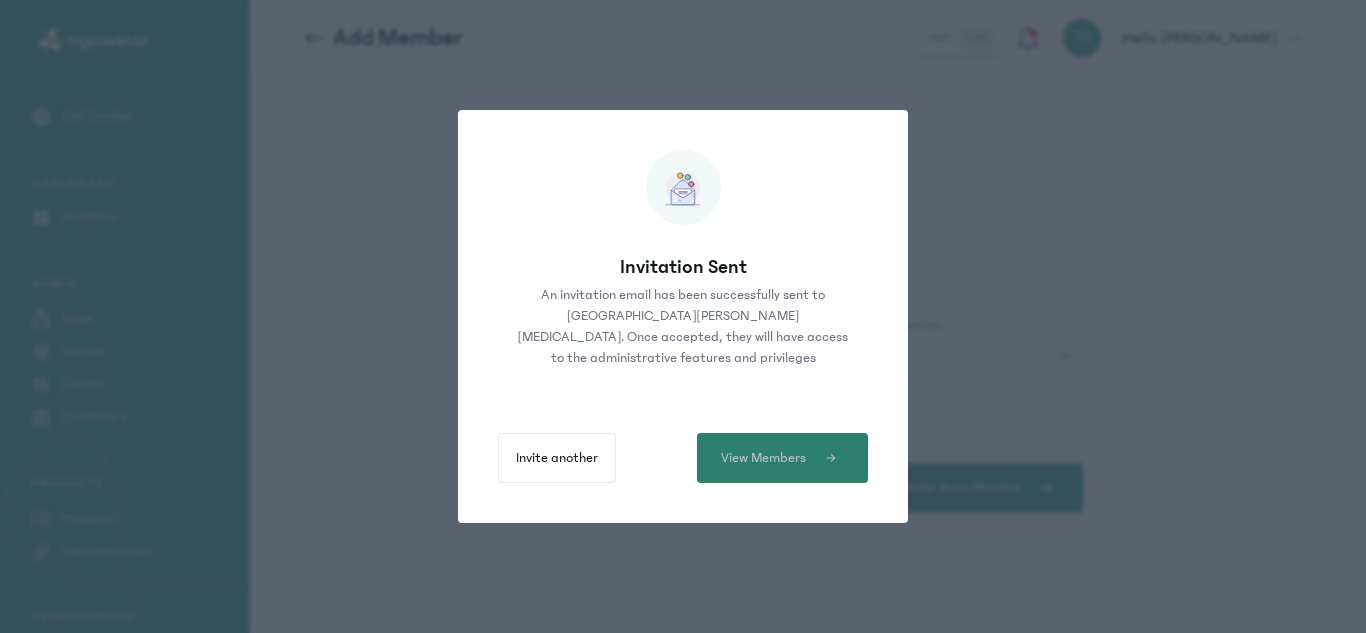 click on "View Members" at bounding box center [782, 458] 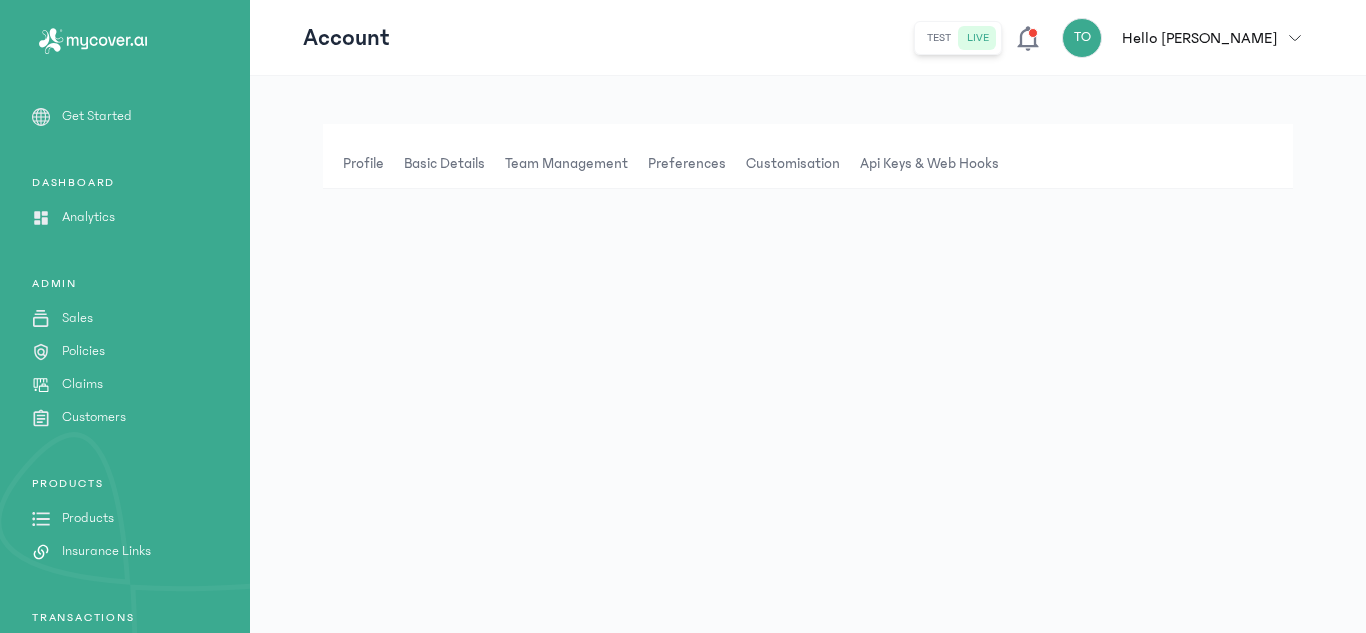 scroll, scrollTop: 0, scrollLeft: 0, axis: both 